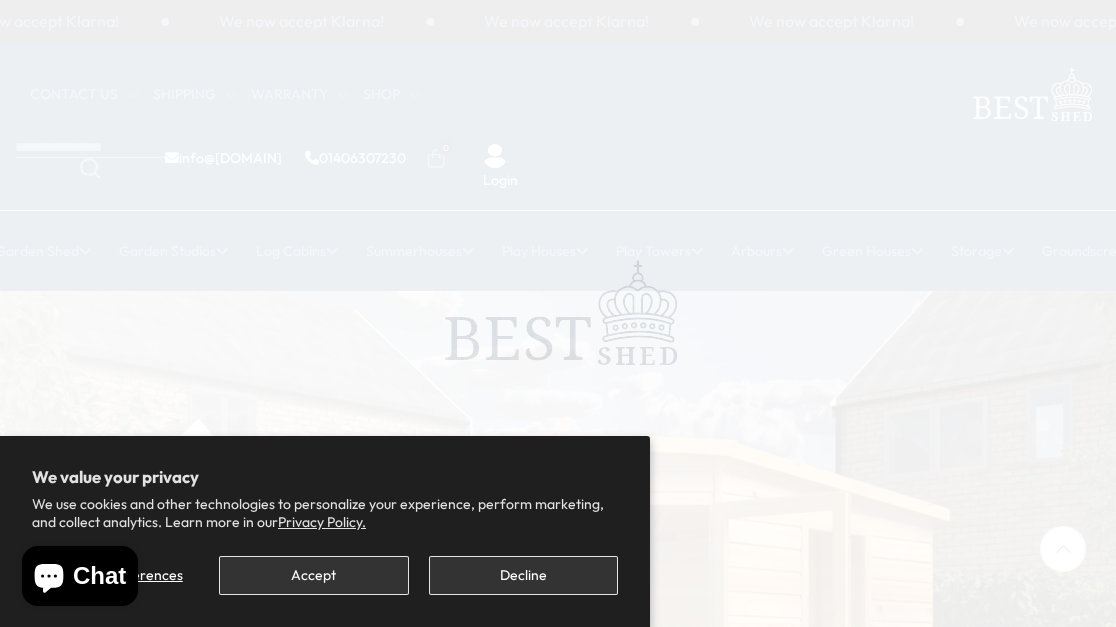 scroll, scrollTop: 0, scrollLeft: 0, axis: both 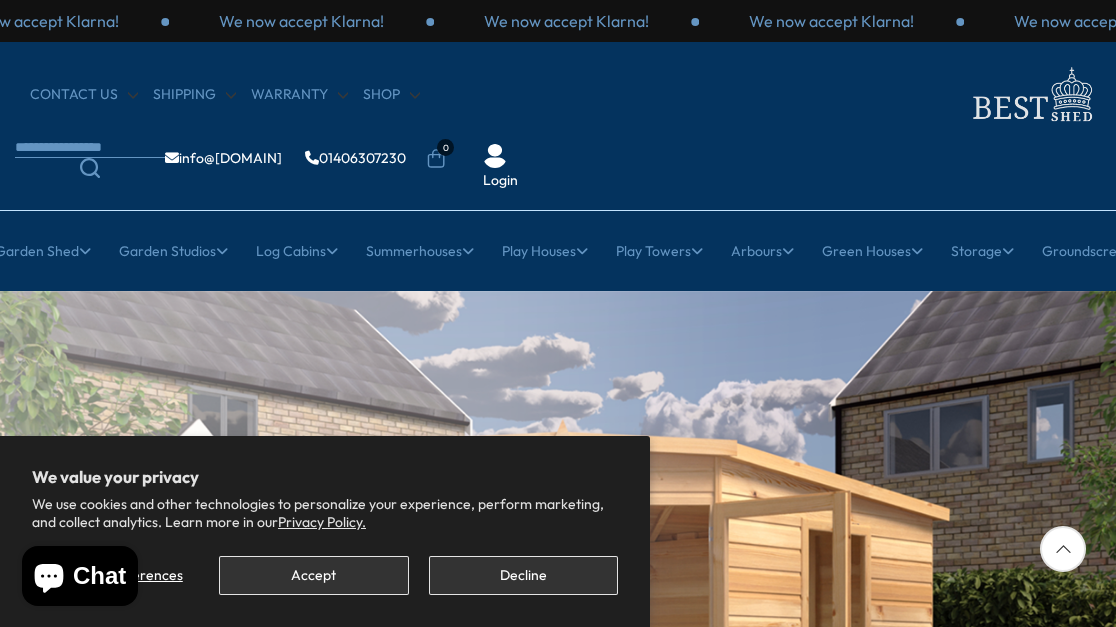 click on "Decline" at bounding box center [523, 575] 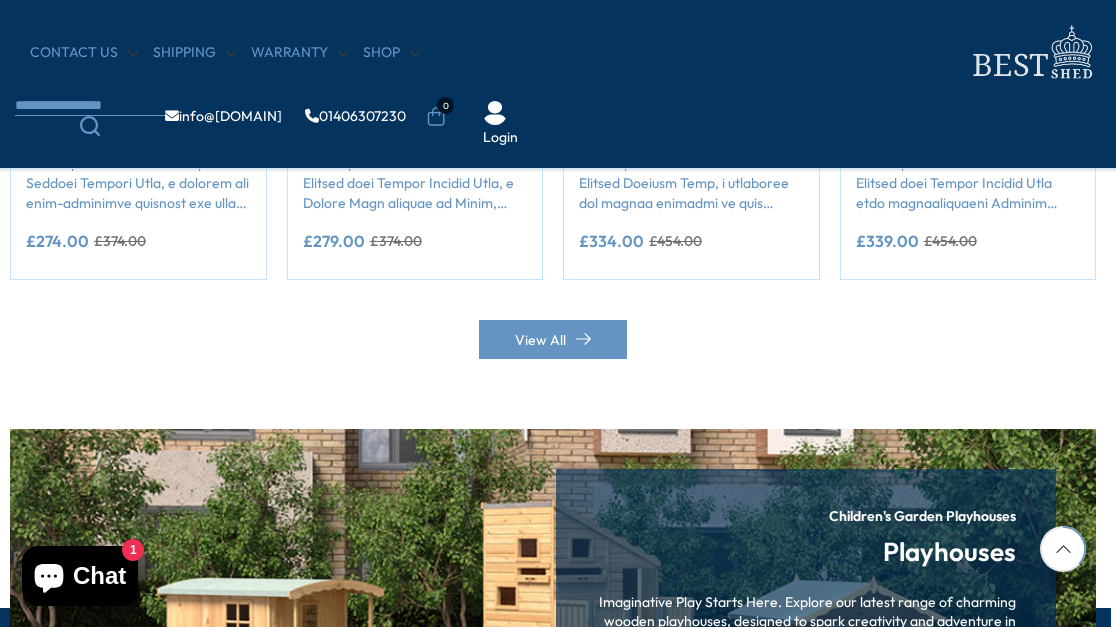 scroll, scrollTop: 1976, scrollLeft: 5, axis: both 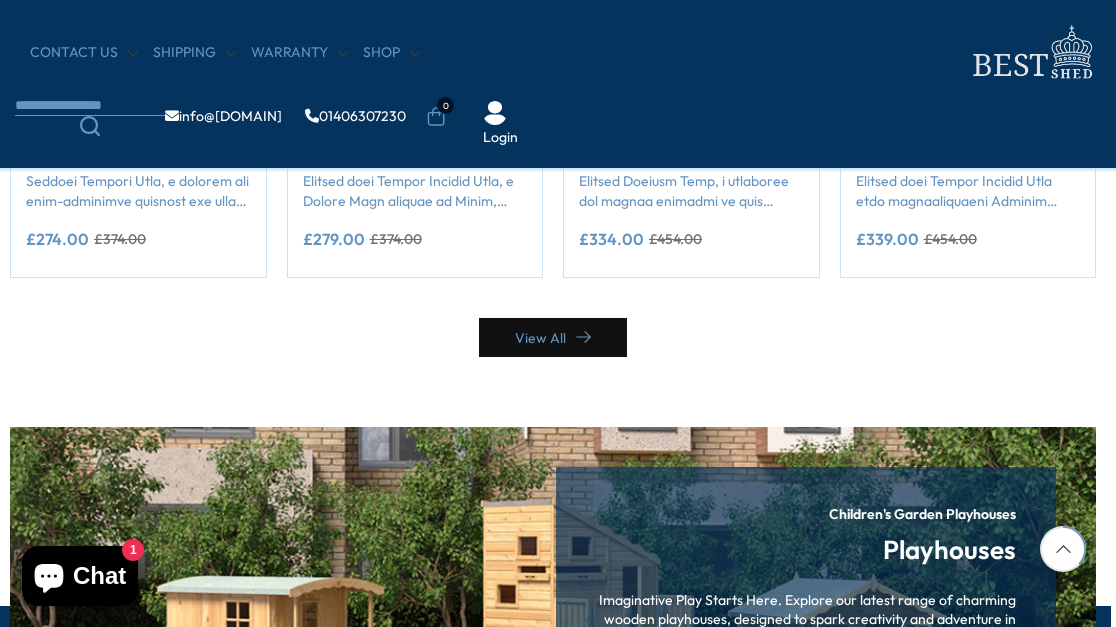 click on "View All" at bounding box center (553, 337) 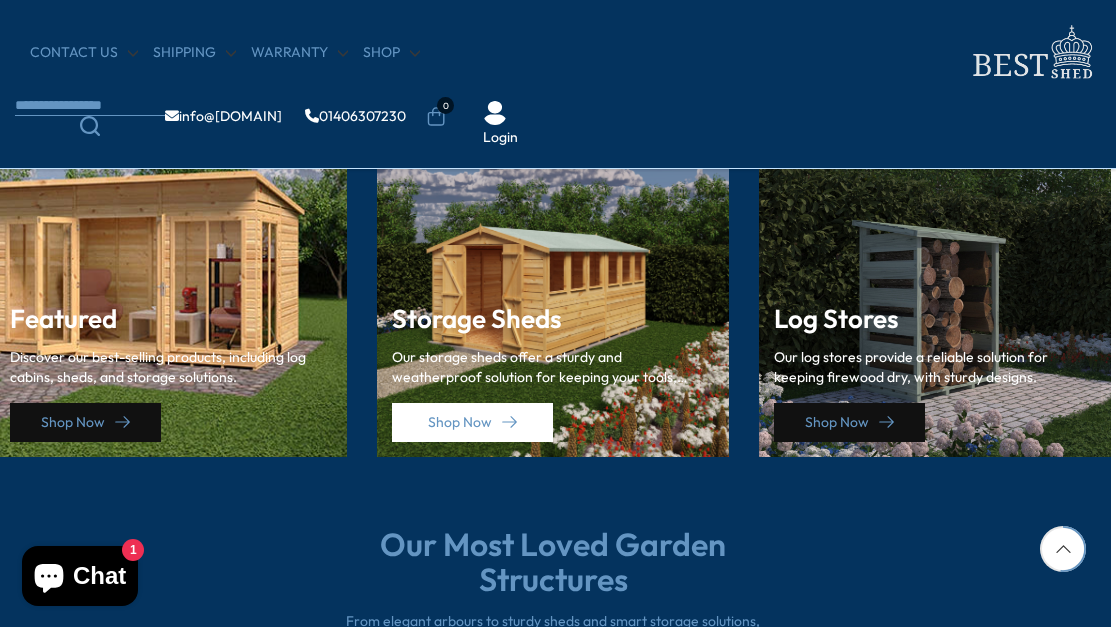 scroll, scrollTop: 2776, scrollLeft: 5, axis: both 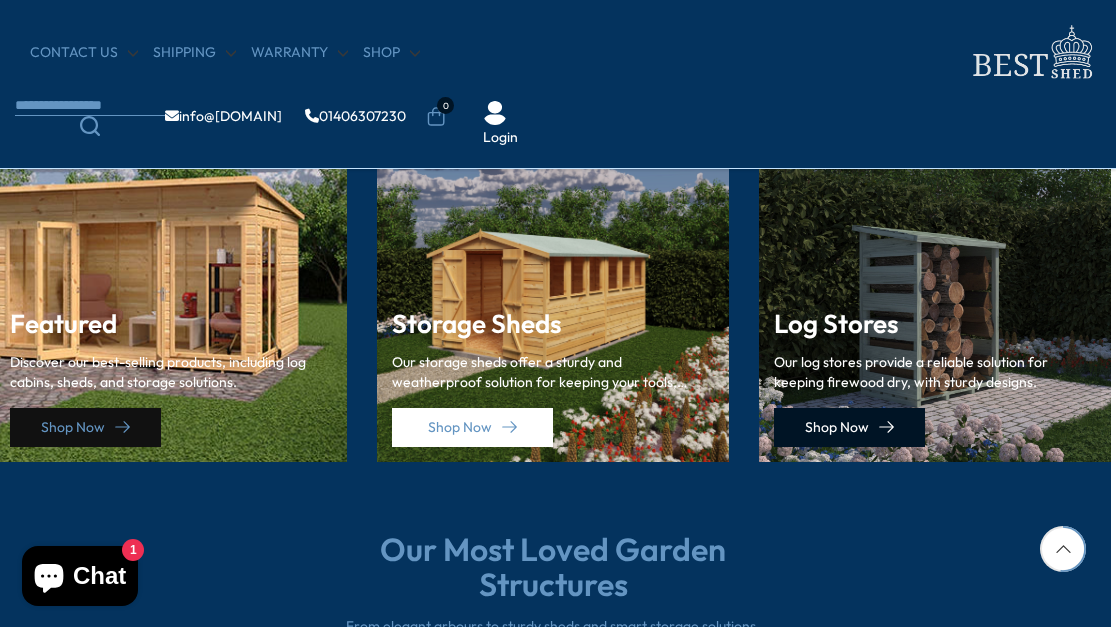 click on "Shop Now" at bounding box center [849, 427] 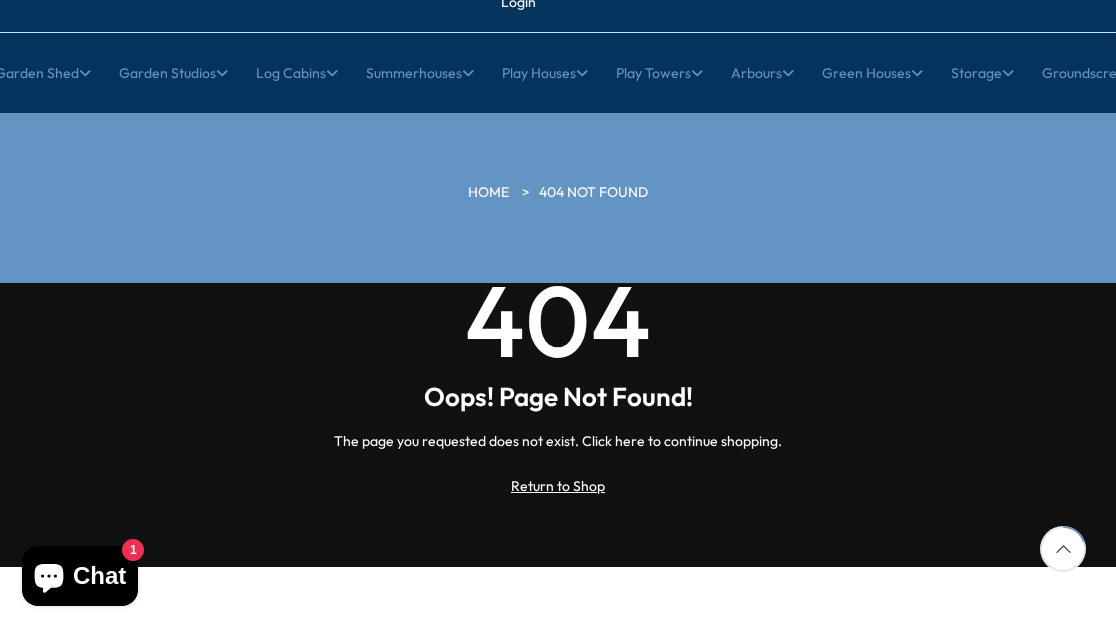 scroll, scrollTop: 200, scrollLeft: 0, axis: vertical 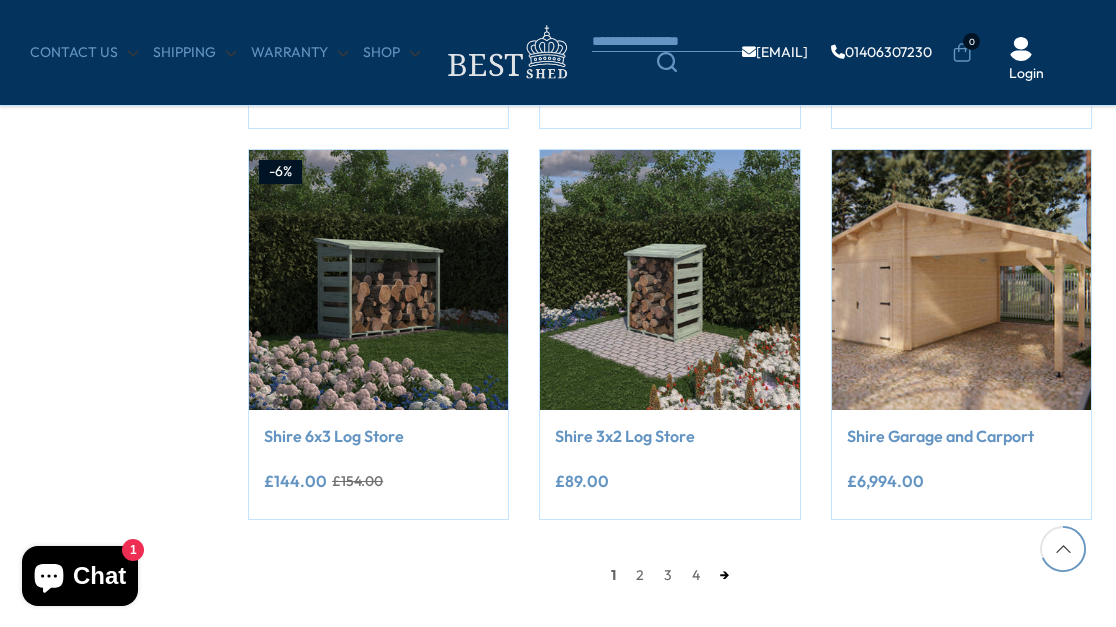 click on "→" at bounding box center [724, 575] 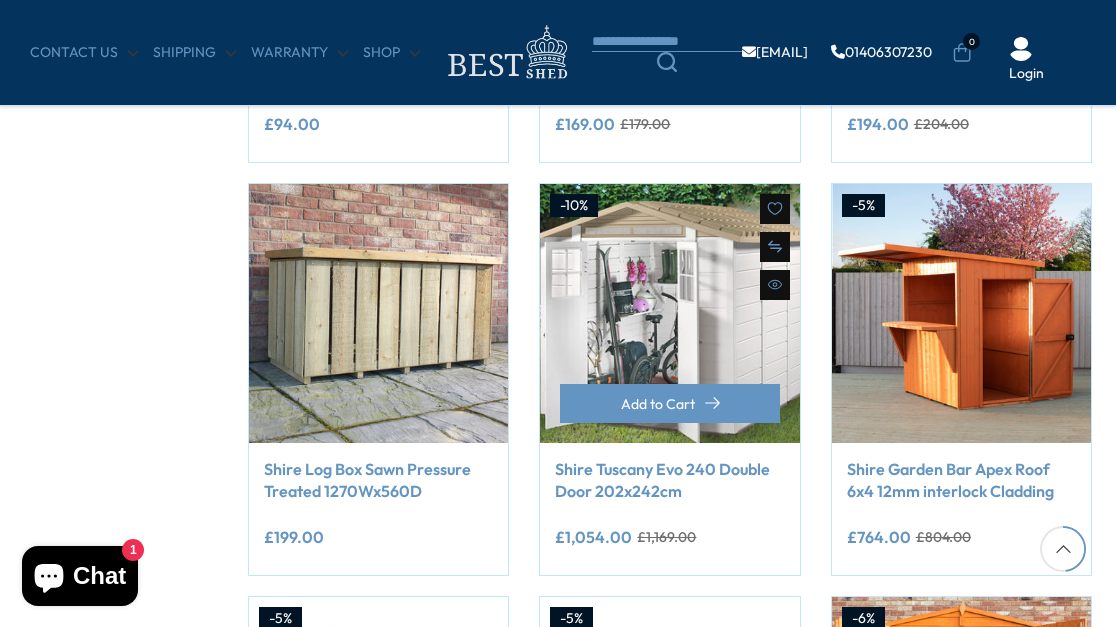 scroll, scrollTop: 1114, scrollLeft: 9, axis: both 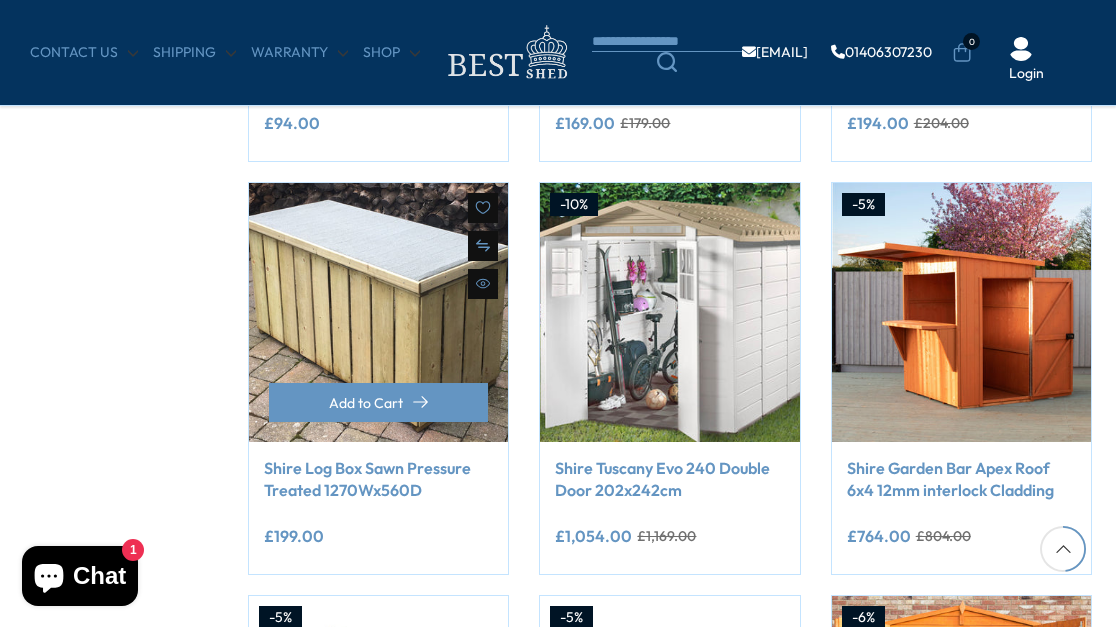 click at bounding box center [378, 312] 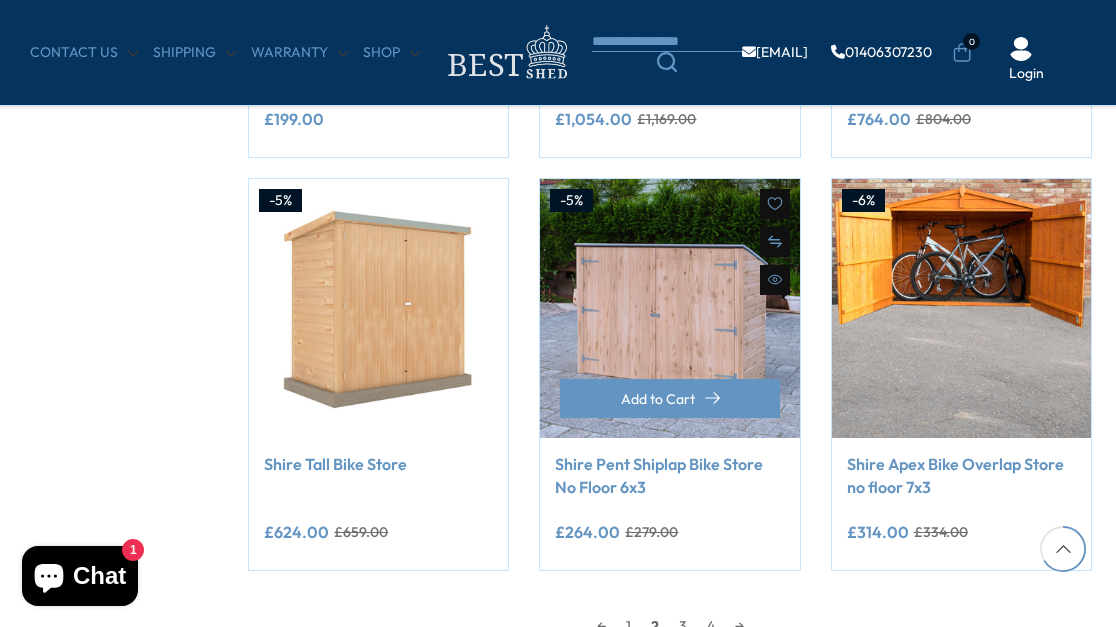 scroll, scrollTop: 1532, scrollLeft: 9, axis: both 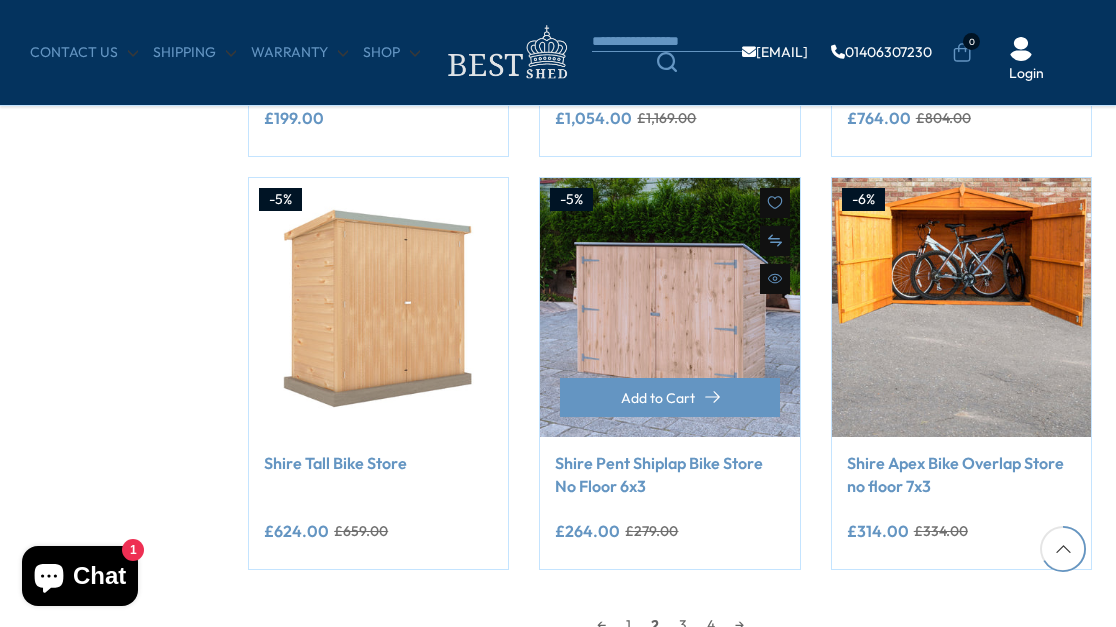 click at bounding box center (669, 307) 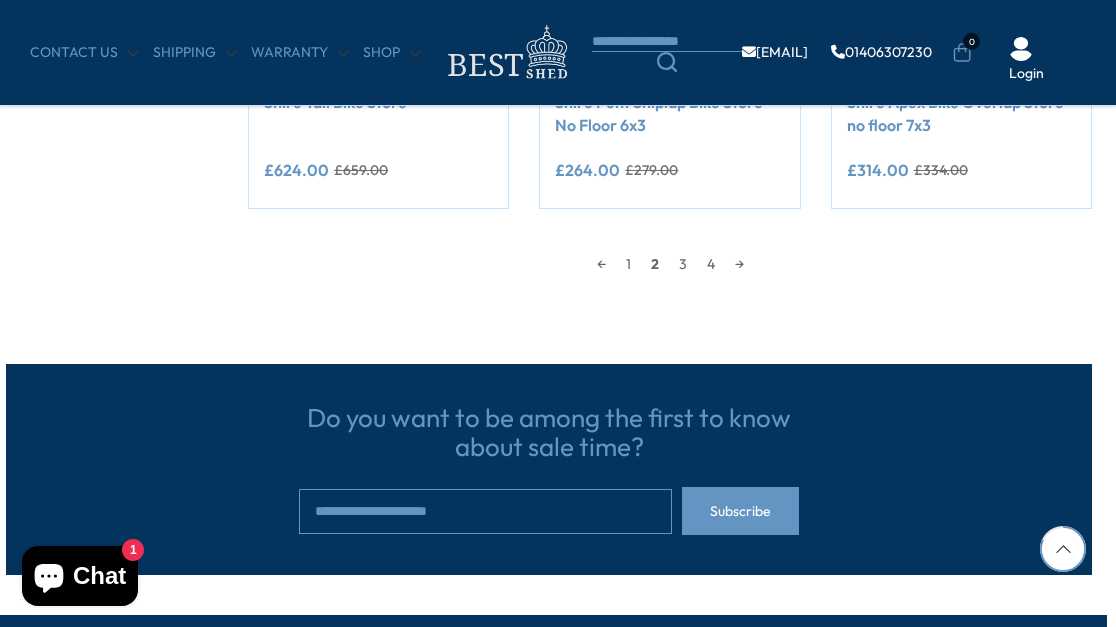 scroll, scrollTop: 1895, scrollLeft: 9, axis: both 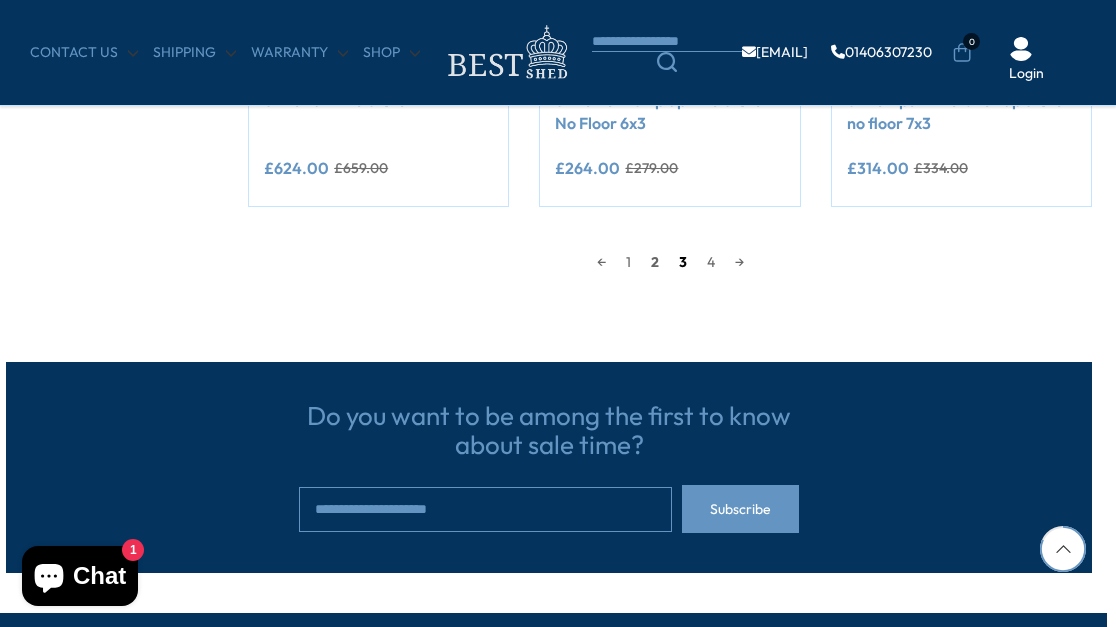 click on "3" at bounding box center (683, 262) 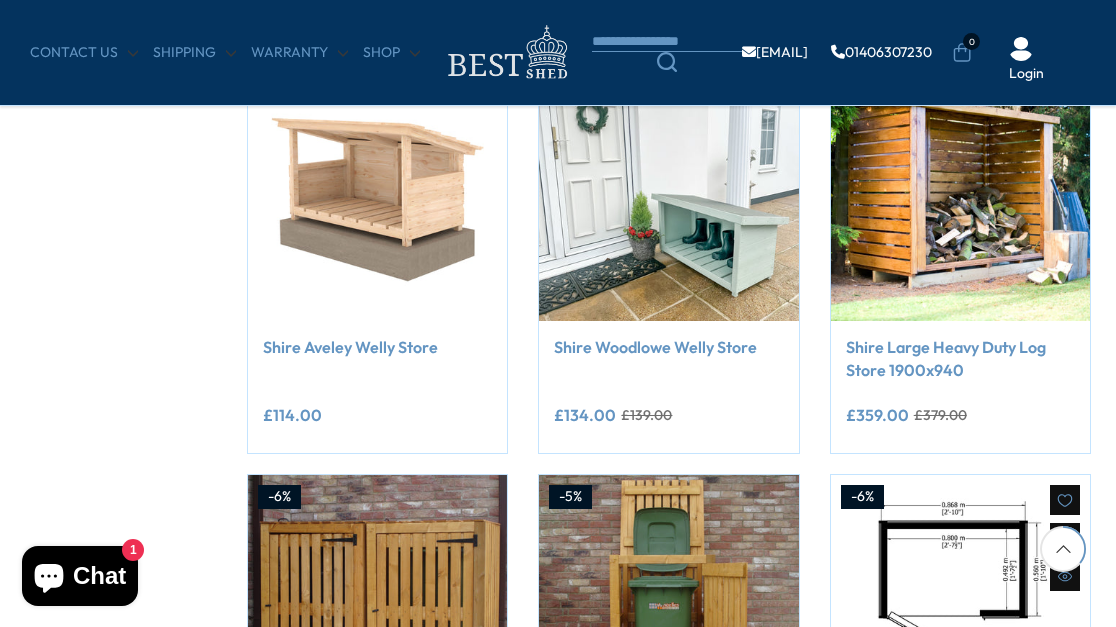 scroll, scrollTop: 830, scrollLeft: 10, axis: both 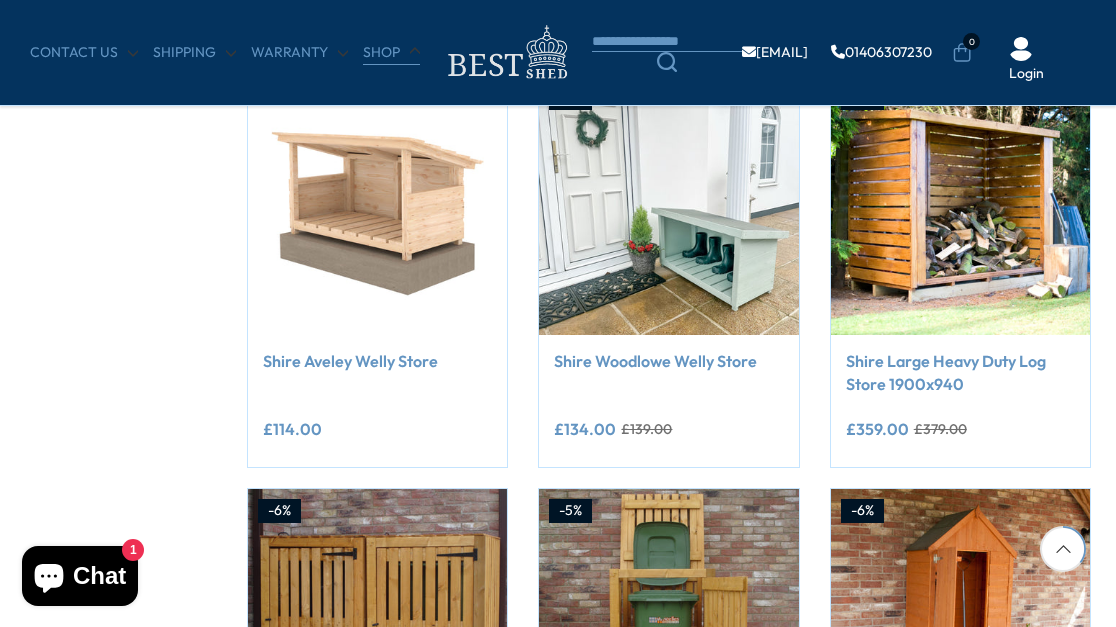 click on "Shop" at bounding box center (391, 53) 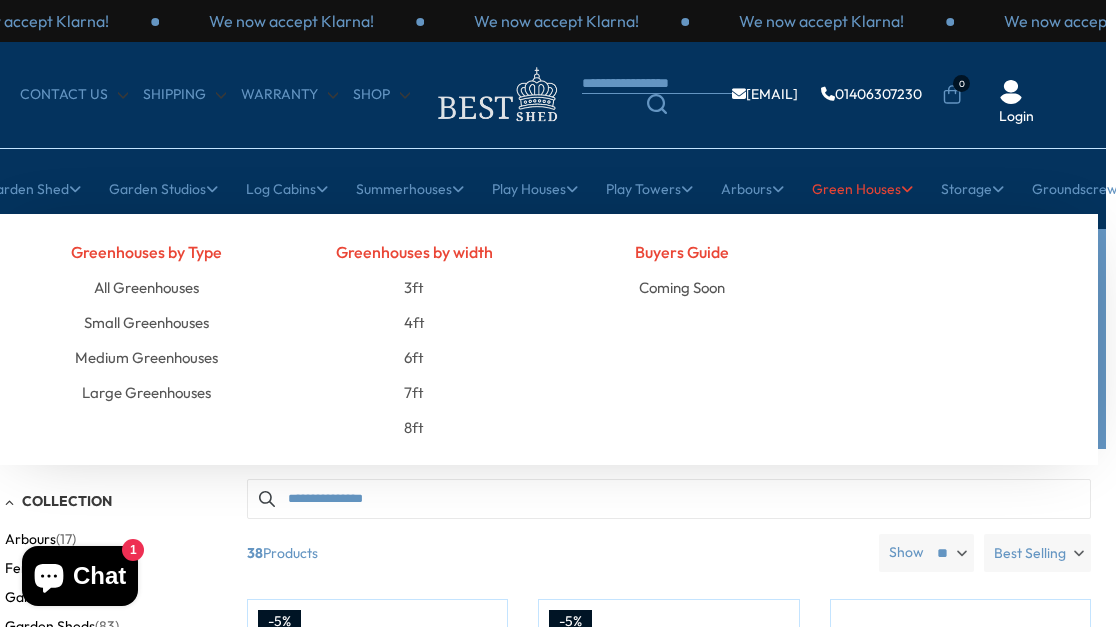 scroll, scrollTop: 0, scrollLeft: 10, axis: horizontal 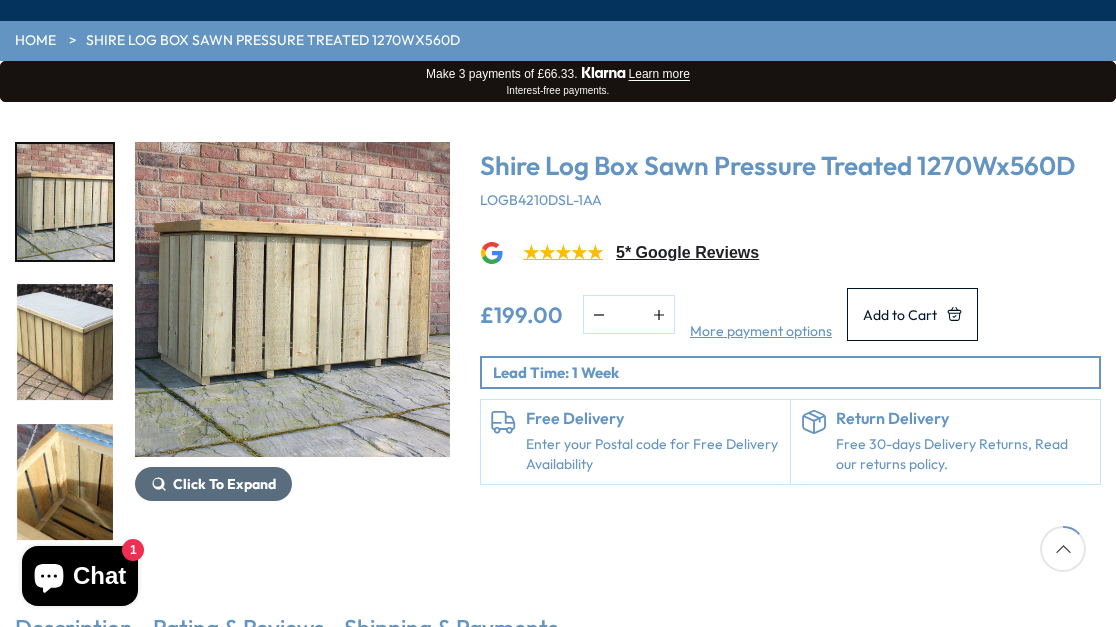 click on "Click To Expand" at bounding box center [224, 484] 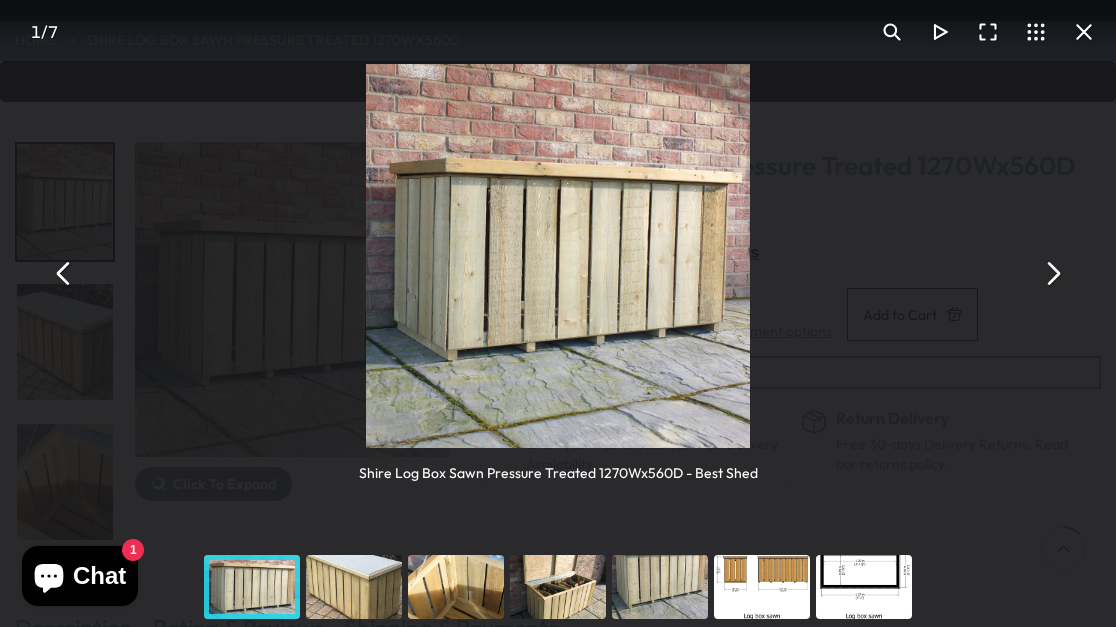 click at bounding box center [1052, 274] 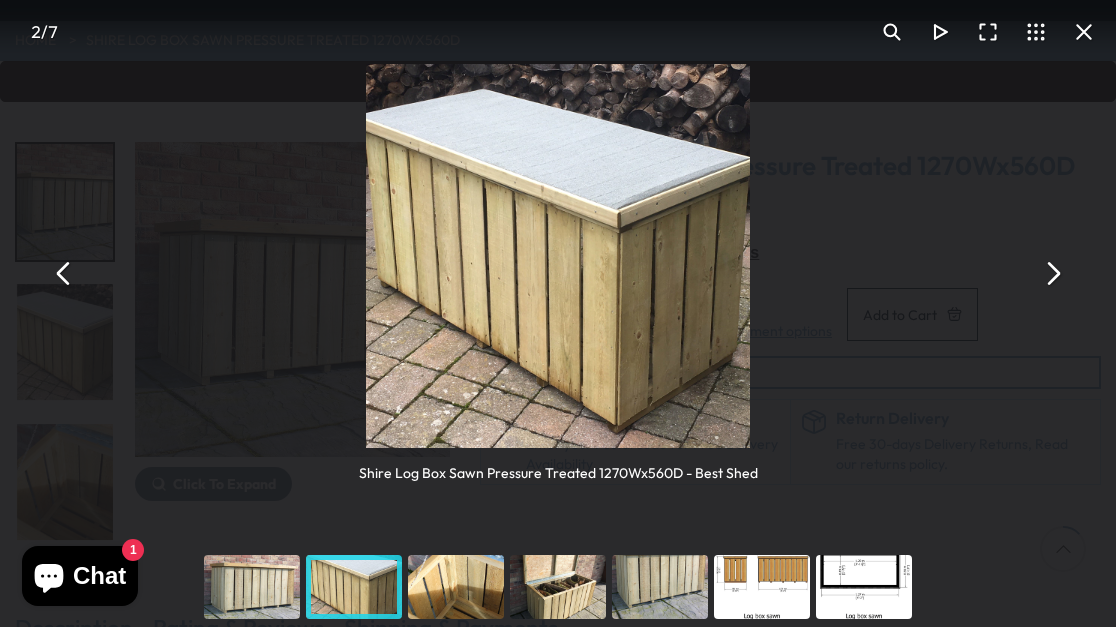 click at bounding box center (1052, 274) 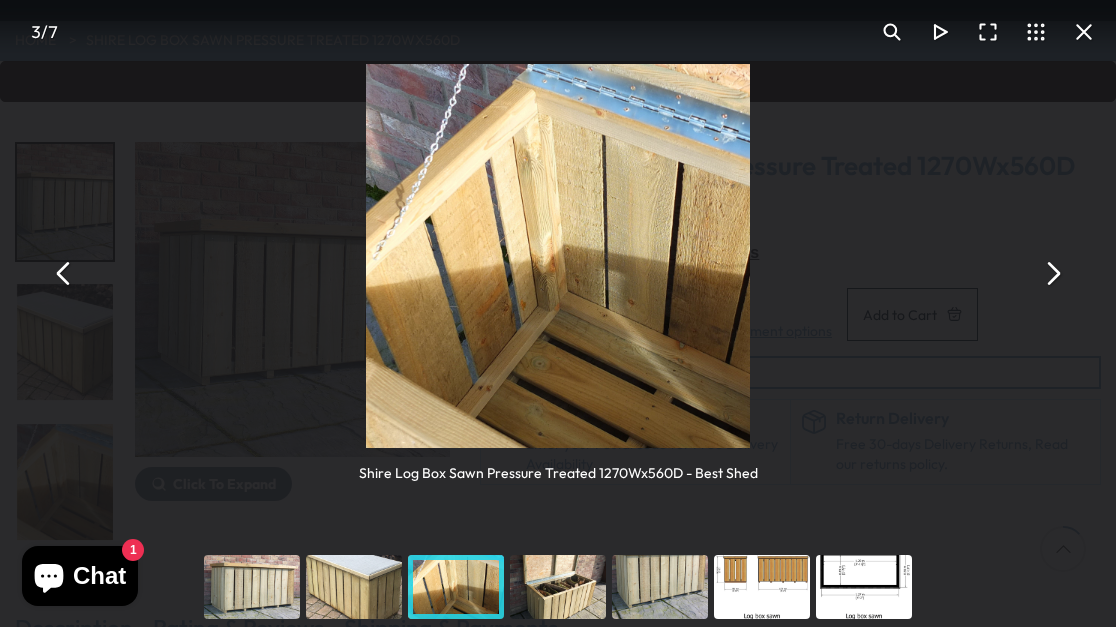 click at bounding box center (1052, 274) 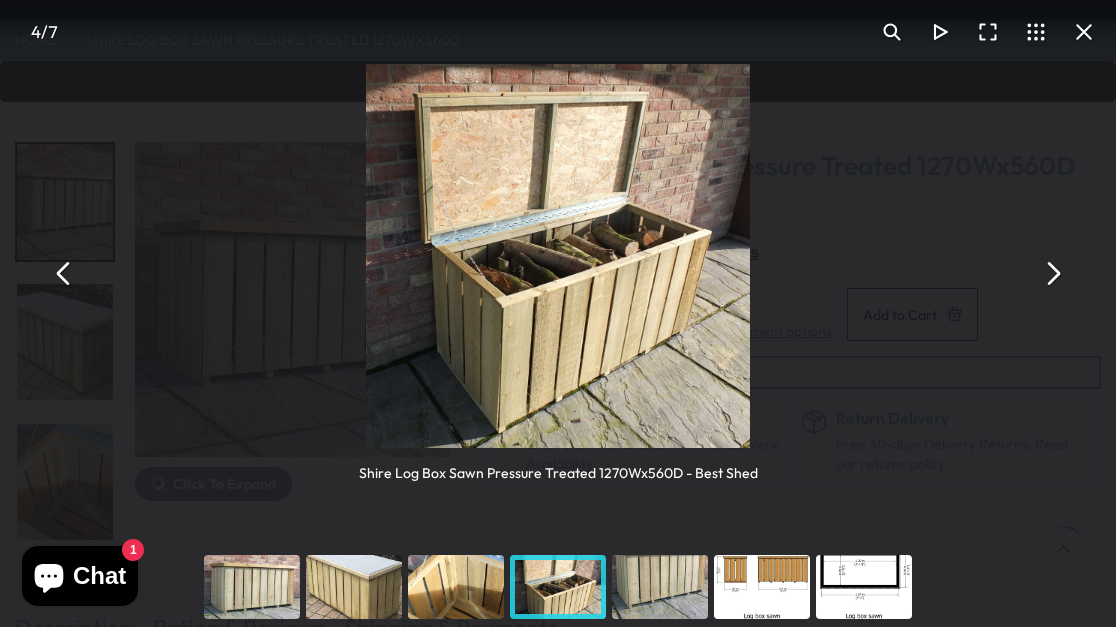 click at bounding box center [1052, 274] 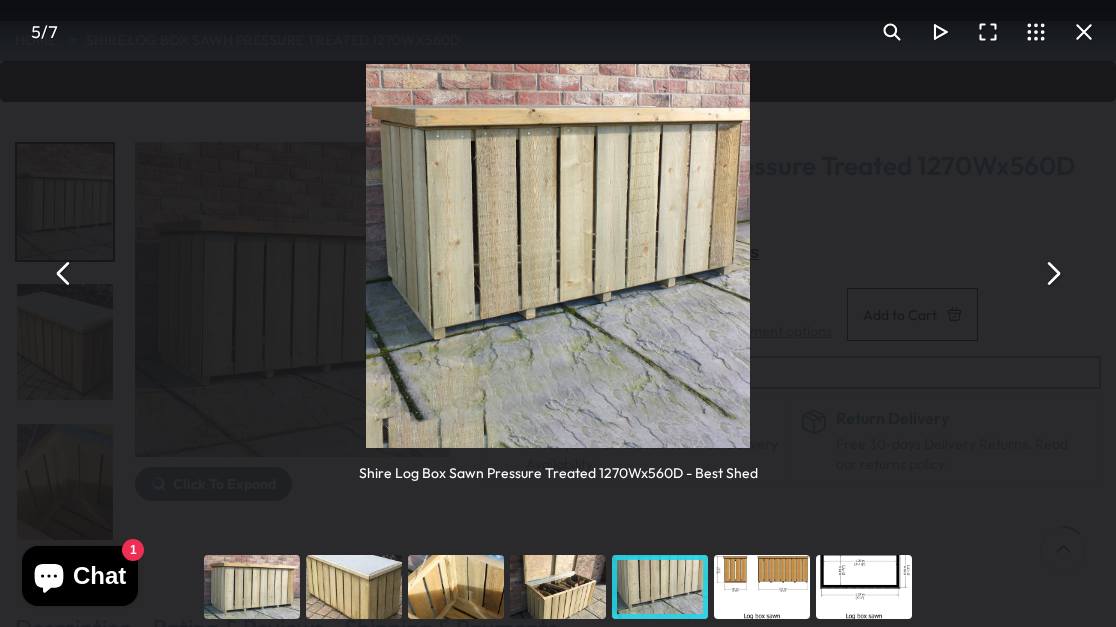 click at bounding box center (1052, 274) 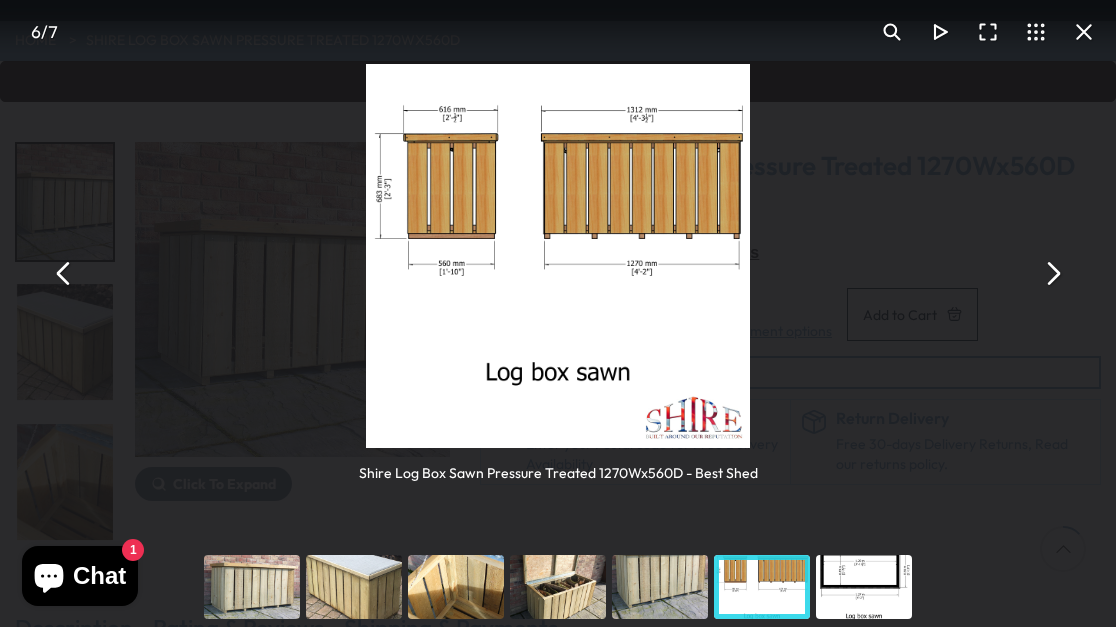 click at bounding box center (1084, 32) 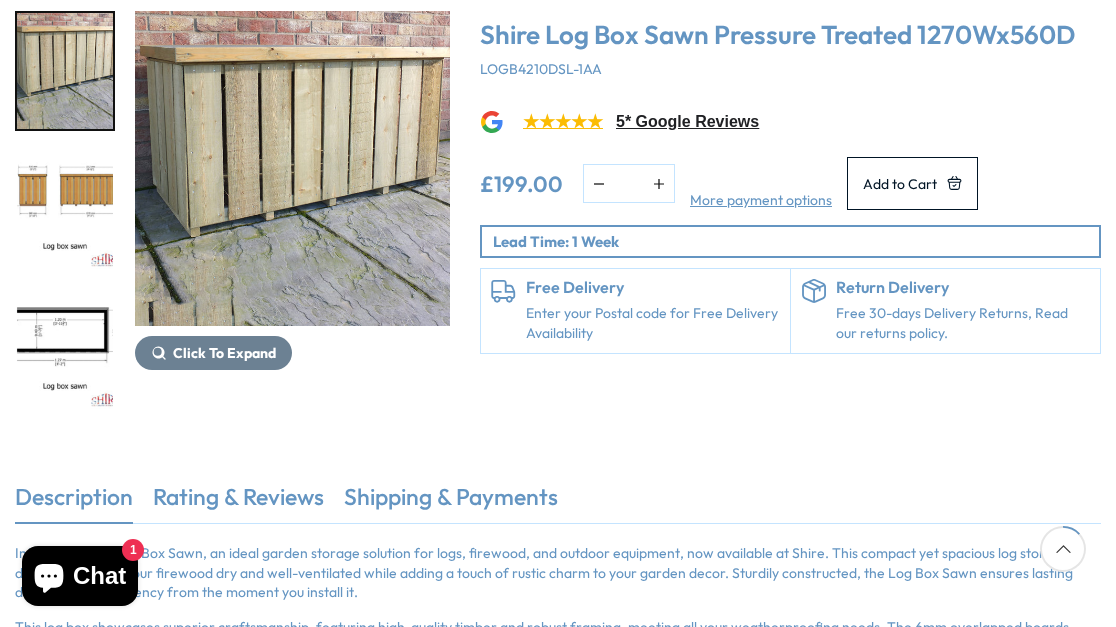 scroll, scrollTop: 270, scrollLeft: 0, axis: vertical 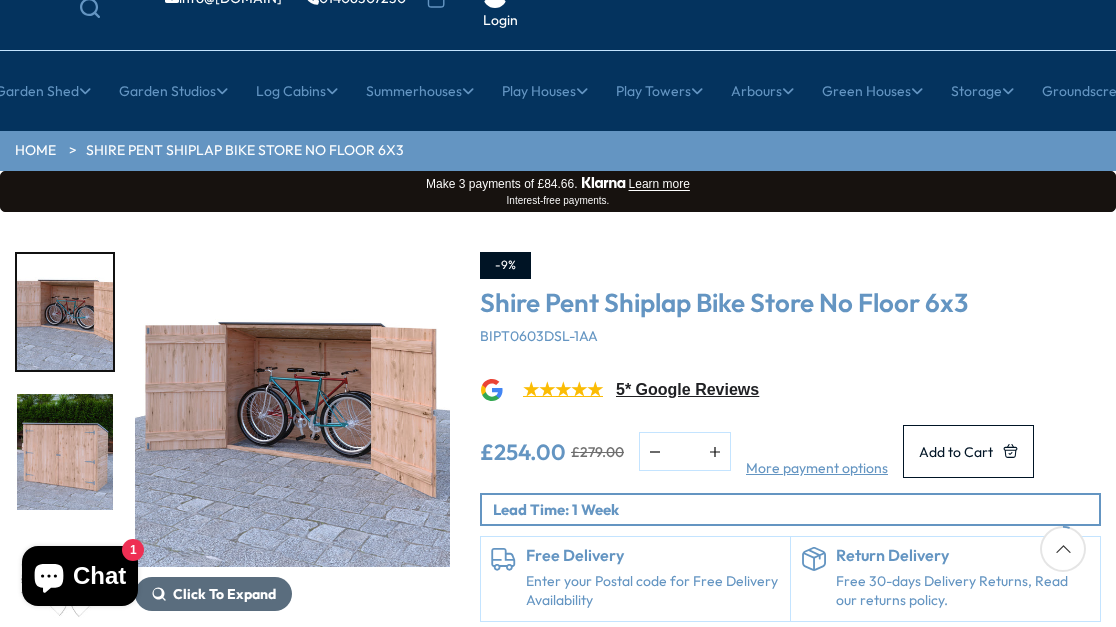 click on "Click To Expand" at bounding box center (224, 594) 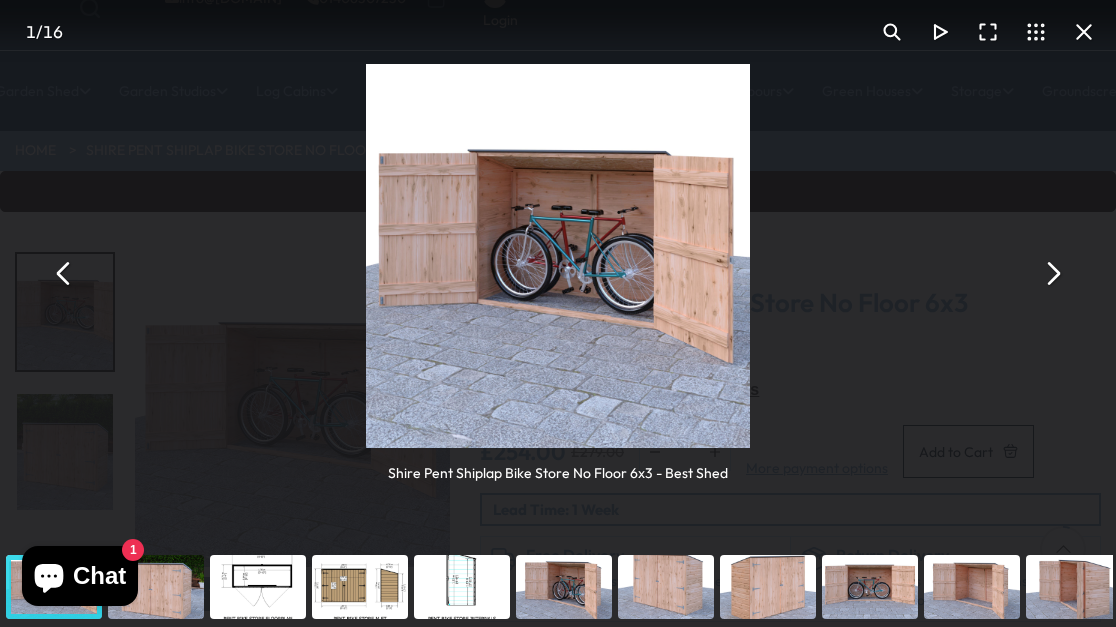 click at bounding box center [1052, 274] 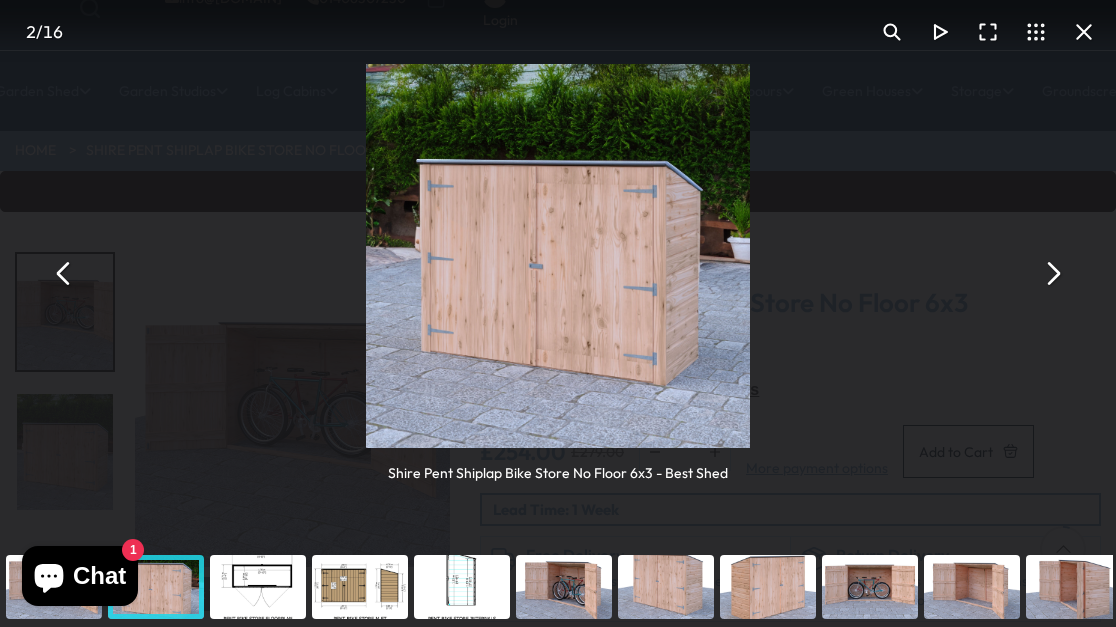 click at bounding box center [1052, 274] 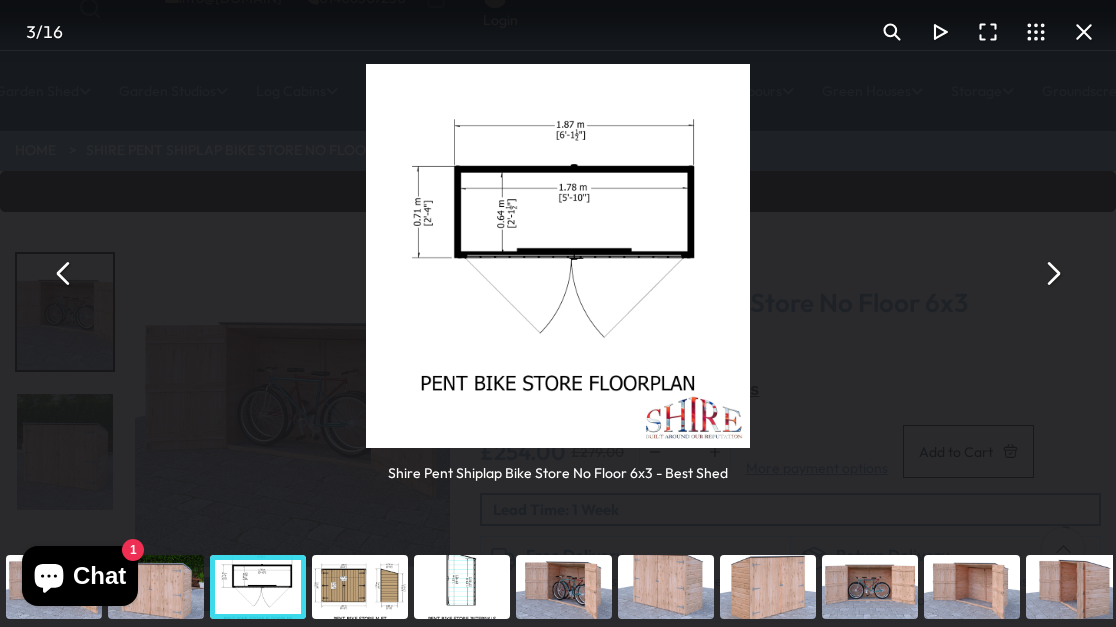 click at bounding box center [1052, 274] 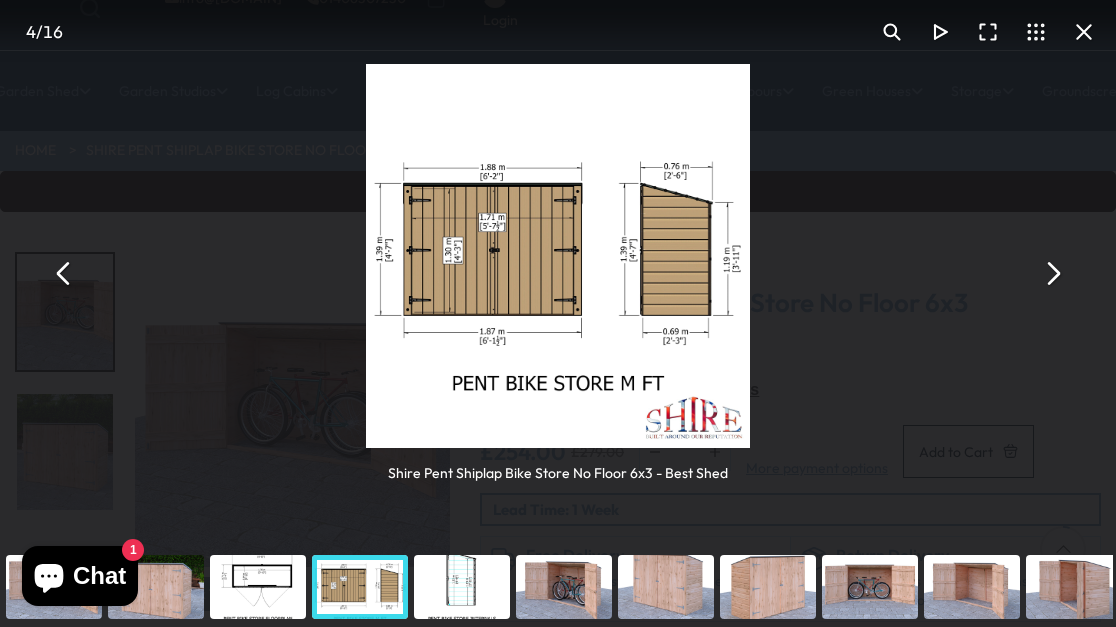 click at bounding box center [1052, 274] 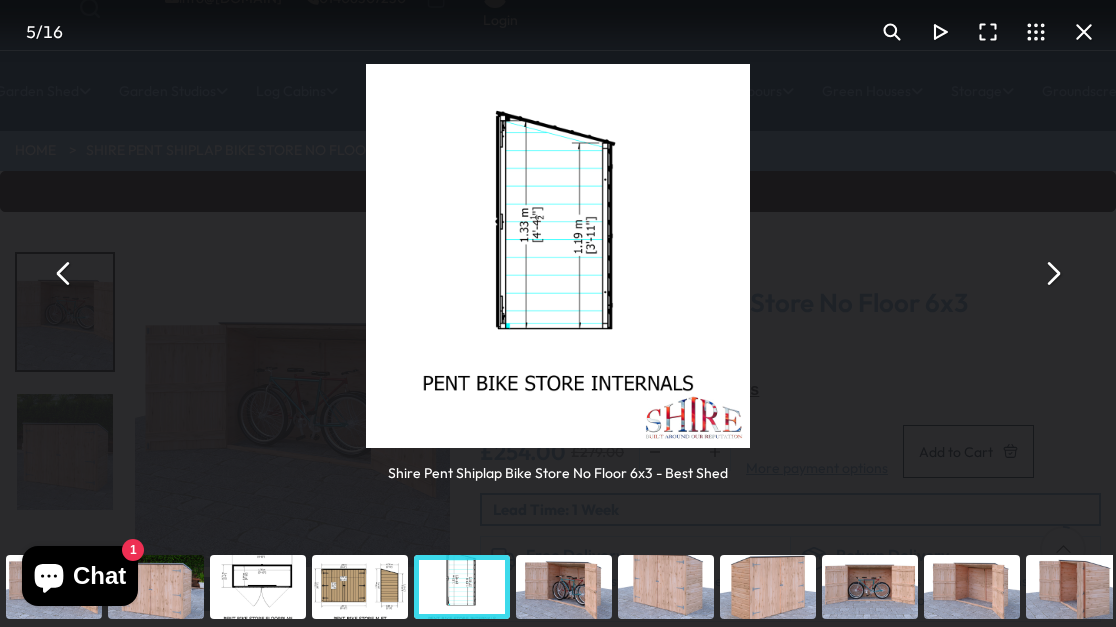 click at bounding box center (1052, 274) 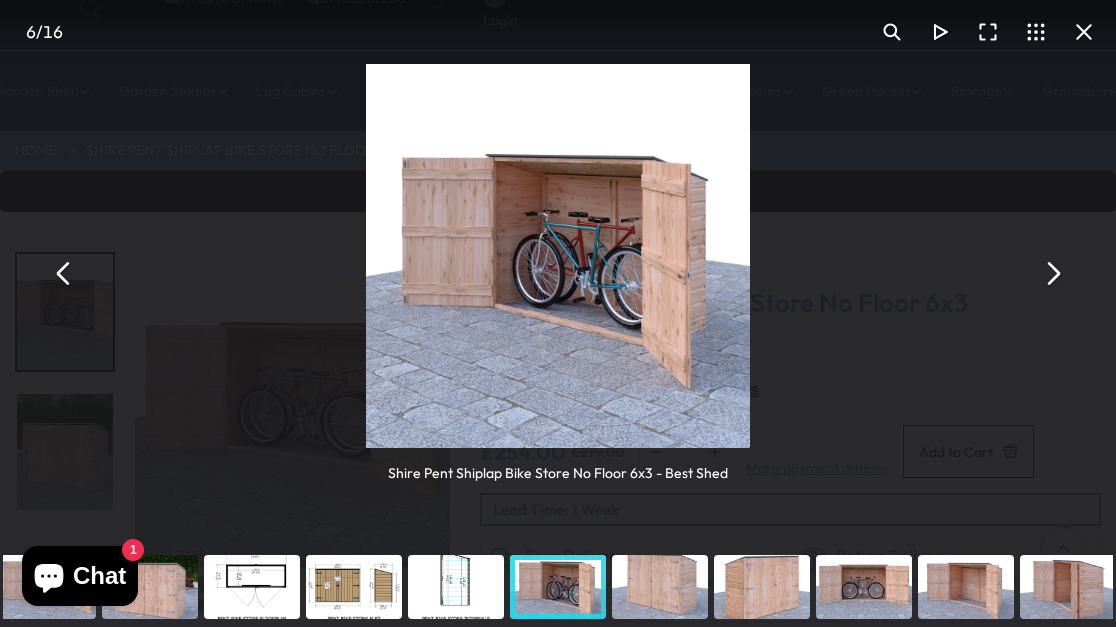 click at bounding box center (1052, 274) 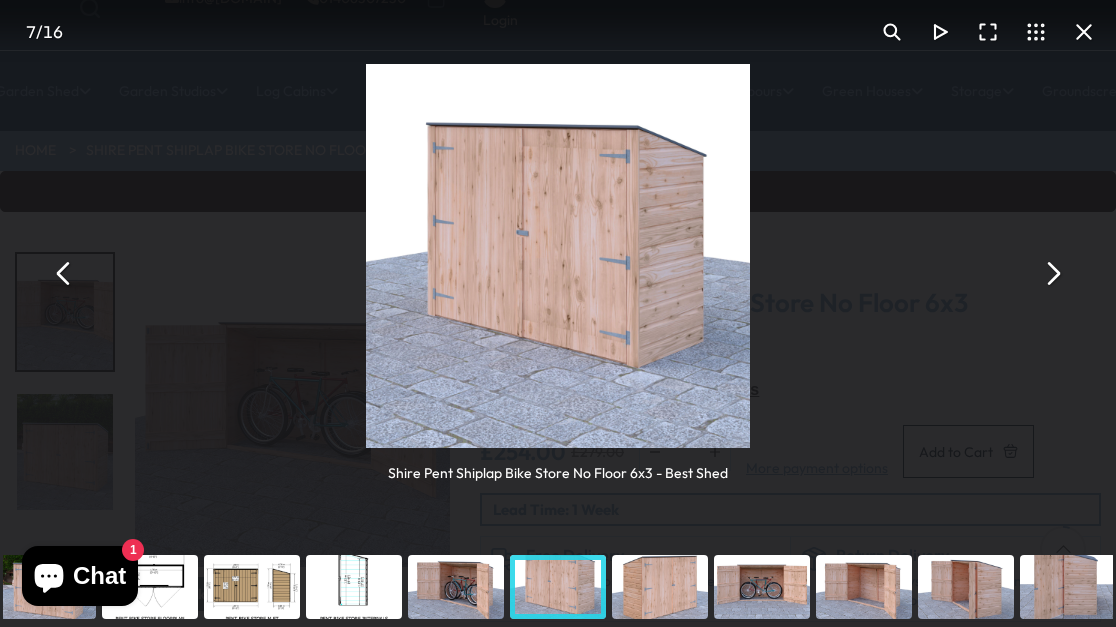 click at bounding box center (1052, 274) 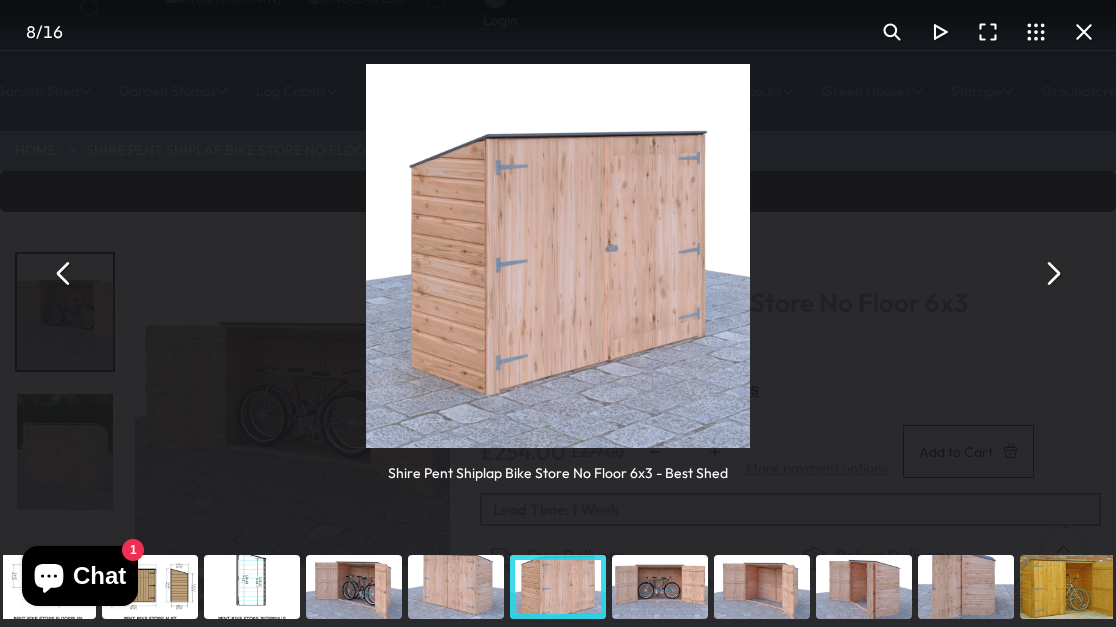 click at bounding box center [1052, 274] 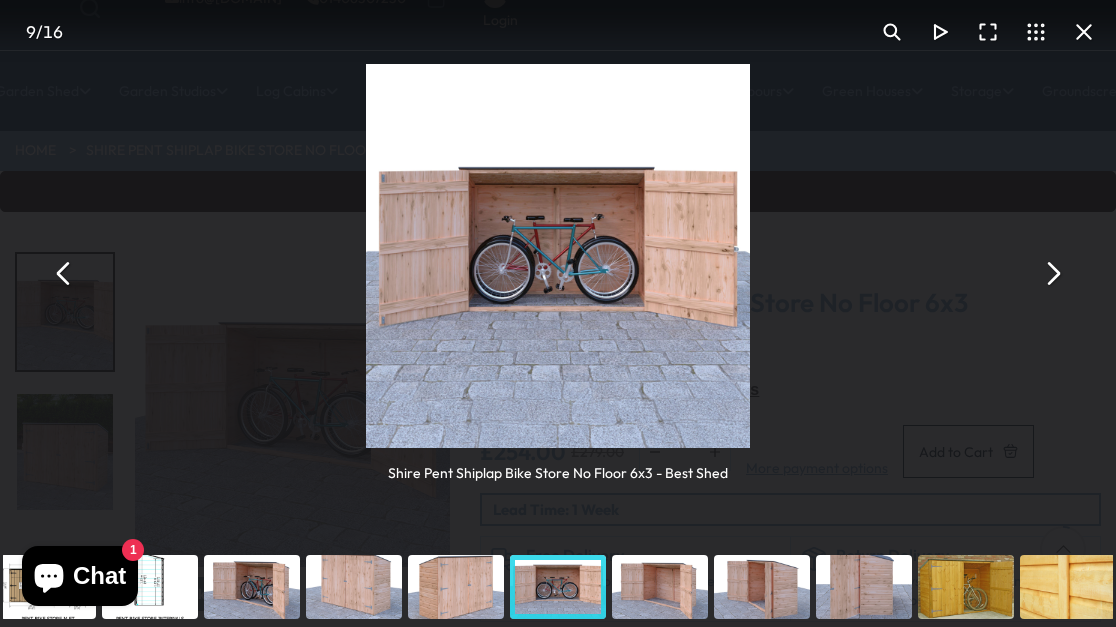 click at bounding box center [1052, 274] 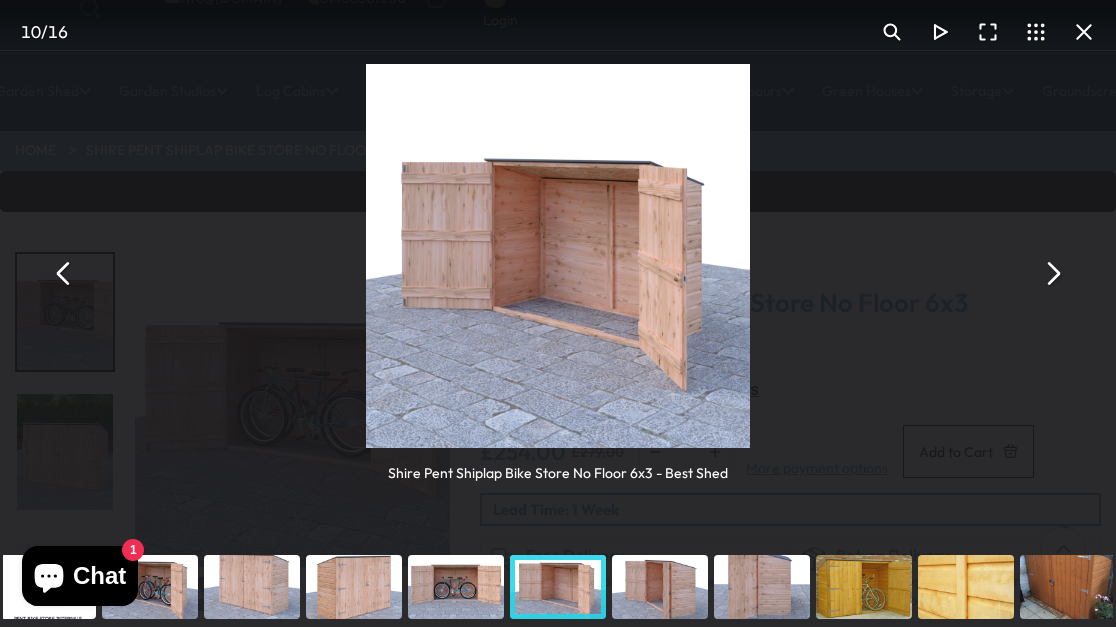 click at bounding box center (1052, 274) 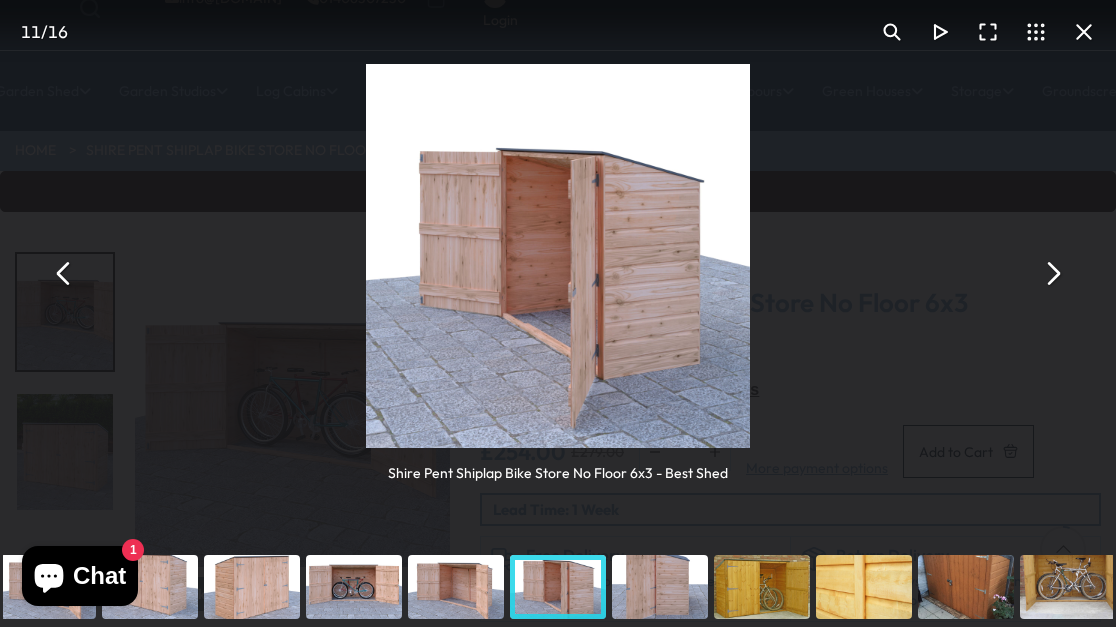 click at bounding box center (64, 274) 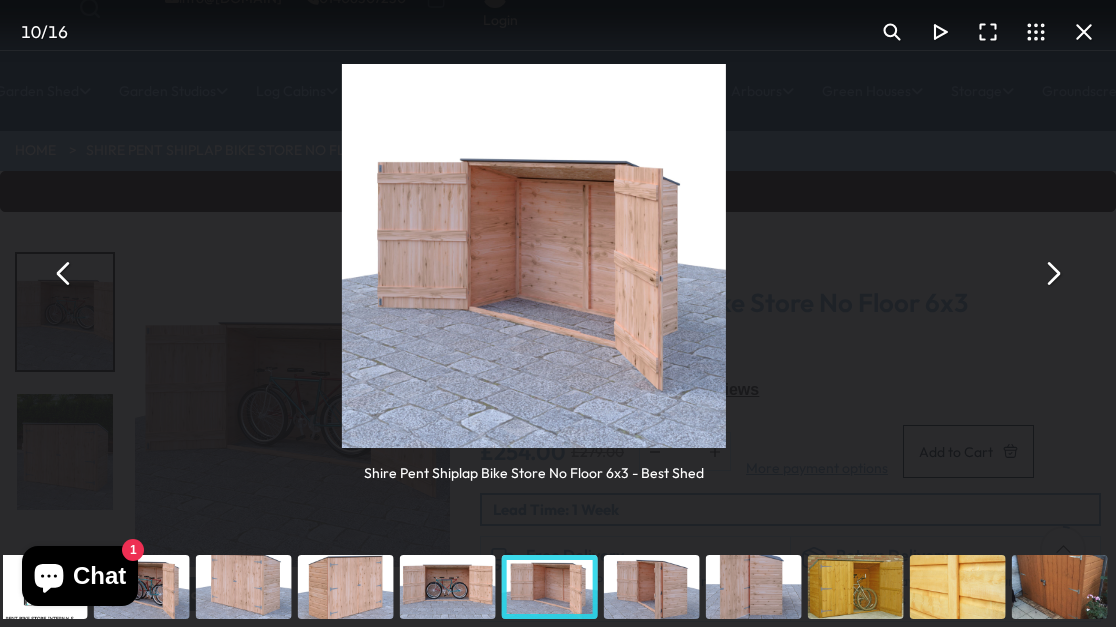 click at bounding box center [64, 274] 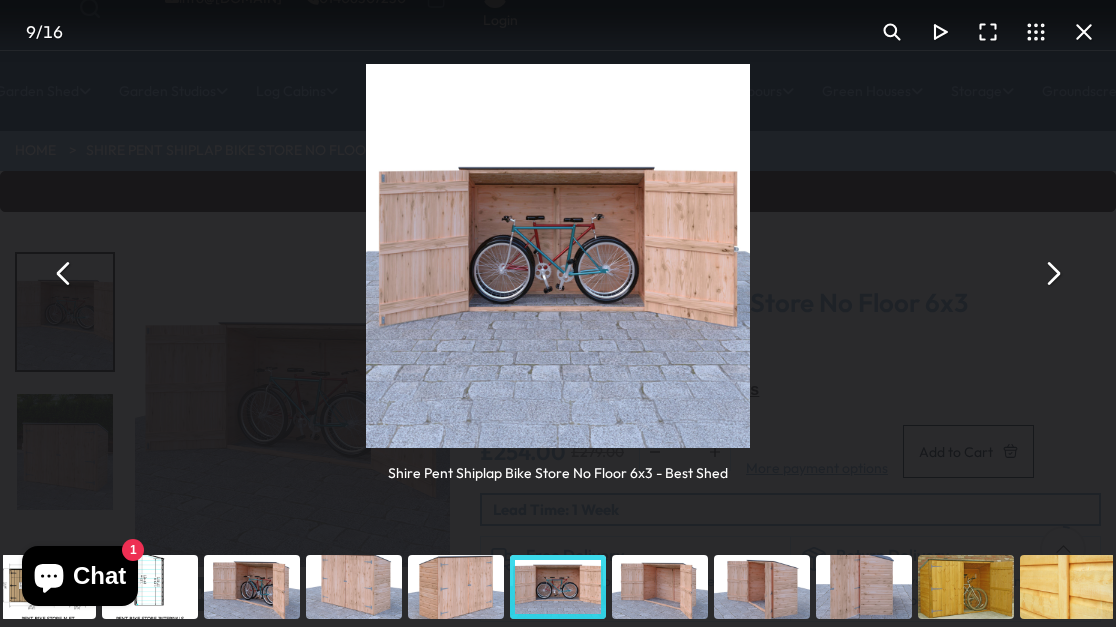 click at bounding box center (64, 274) 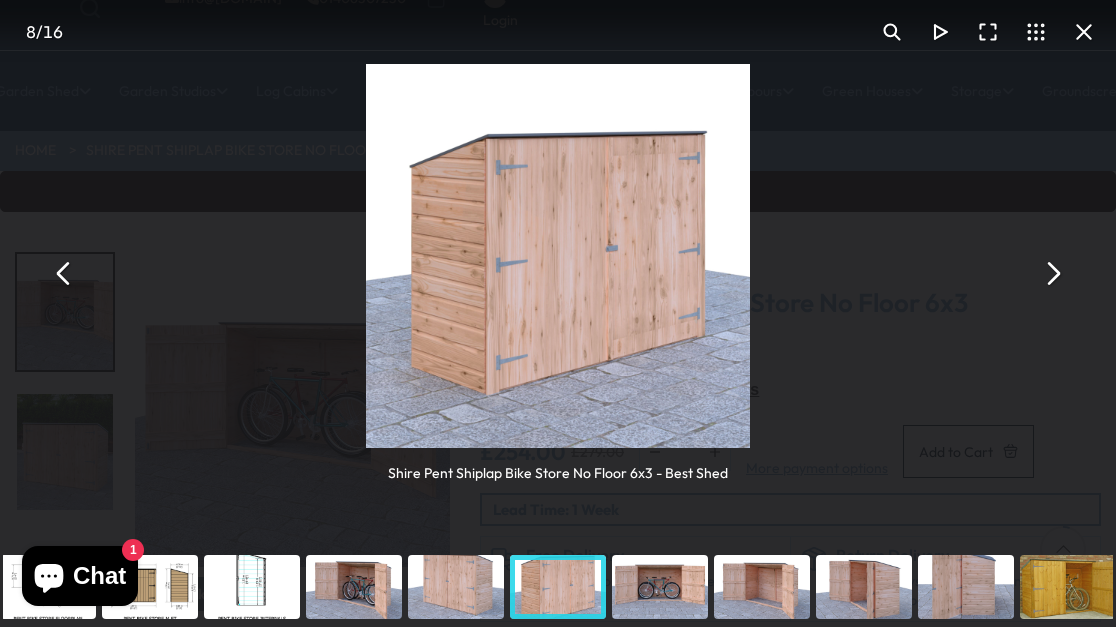 click at bounding box center [1084, 32] 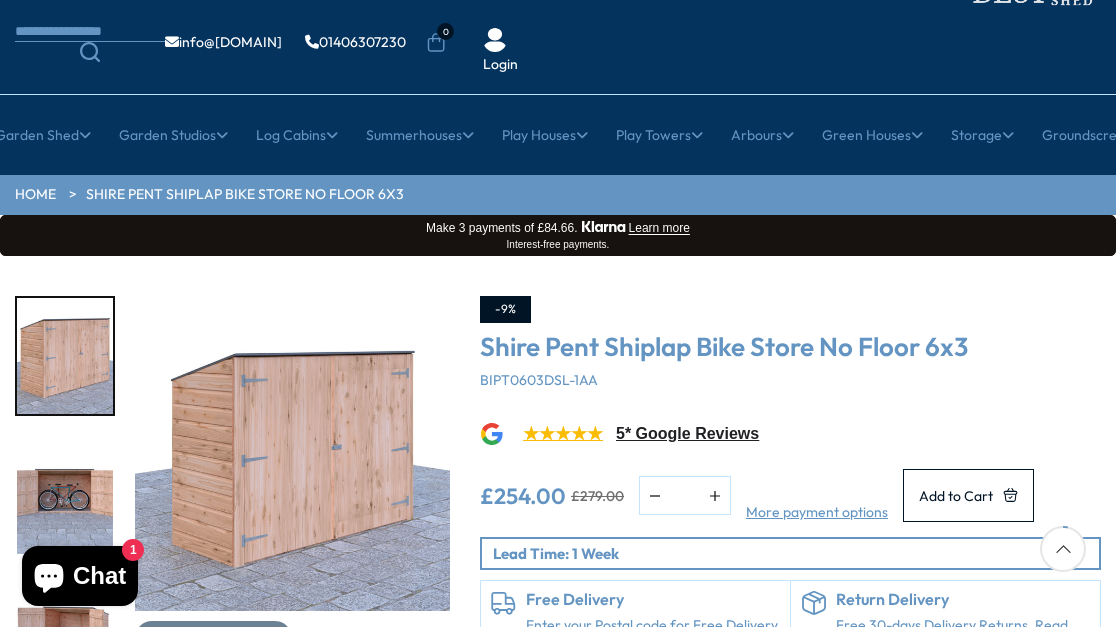 scroll, scrollTop: 160, scrollLeft: 0, axis: vertical 